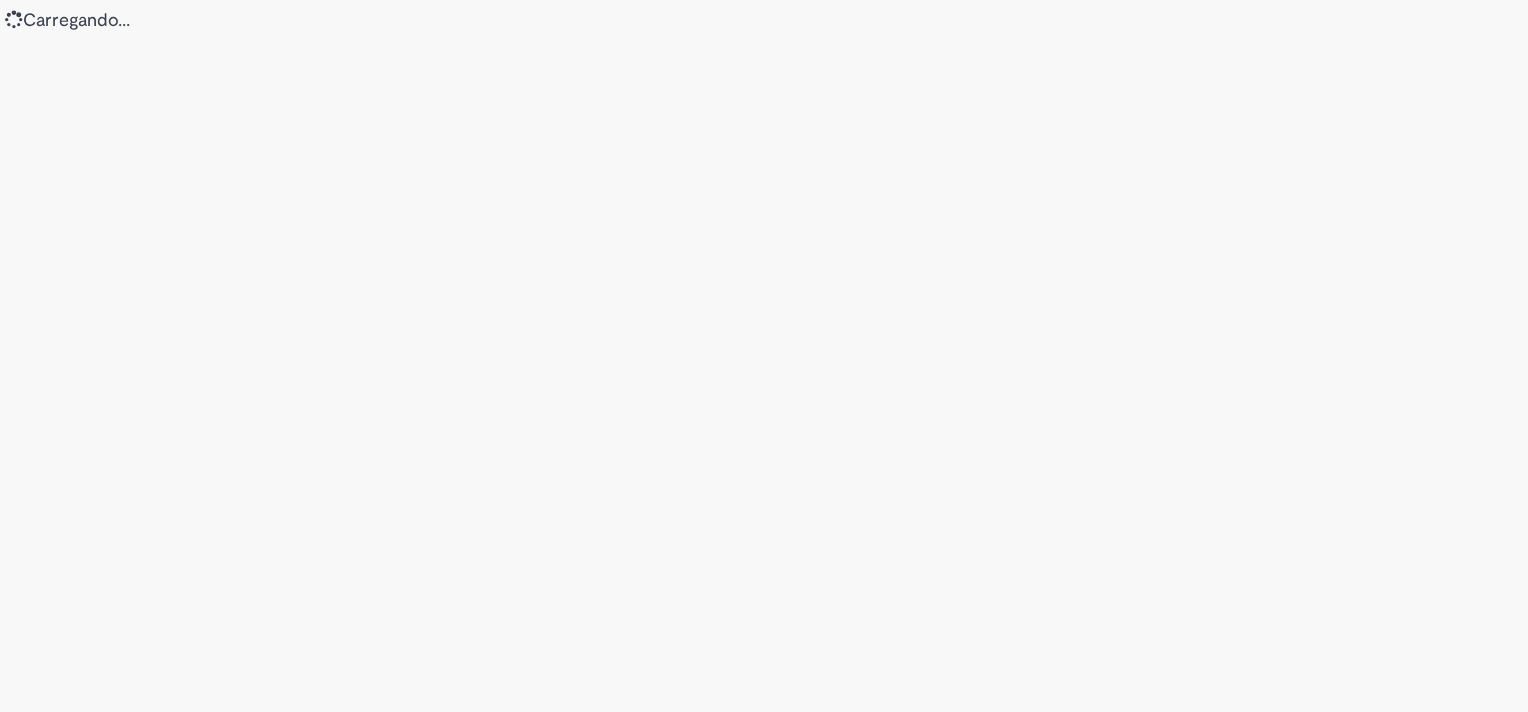 scroll, scrollTop: 0, scrollLeft: 0, axis: both 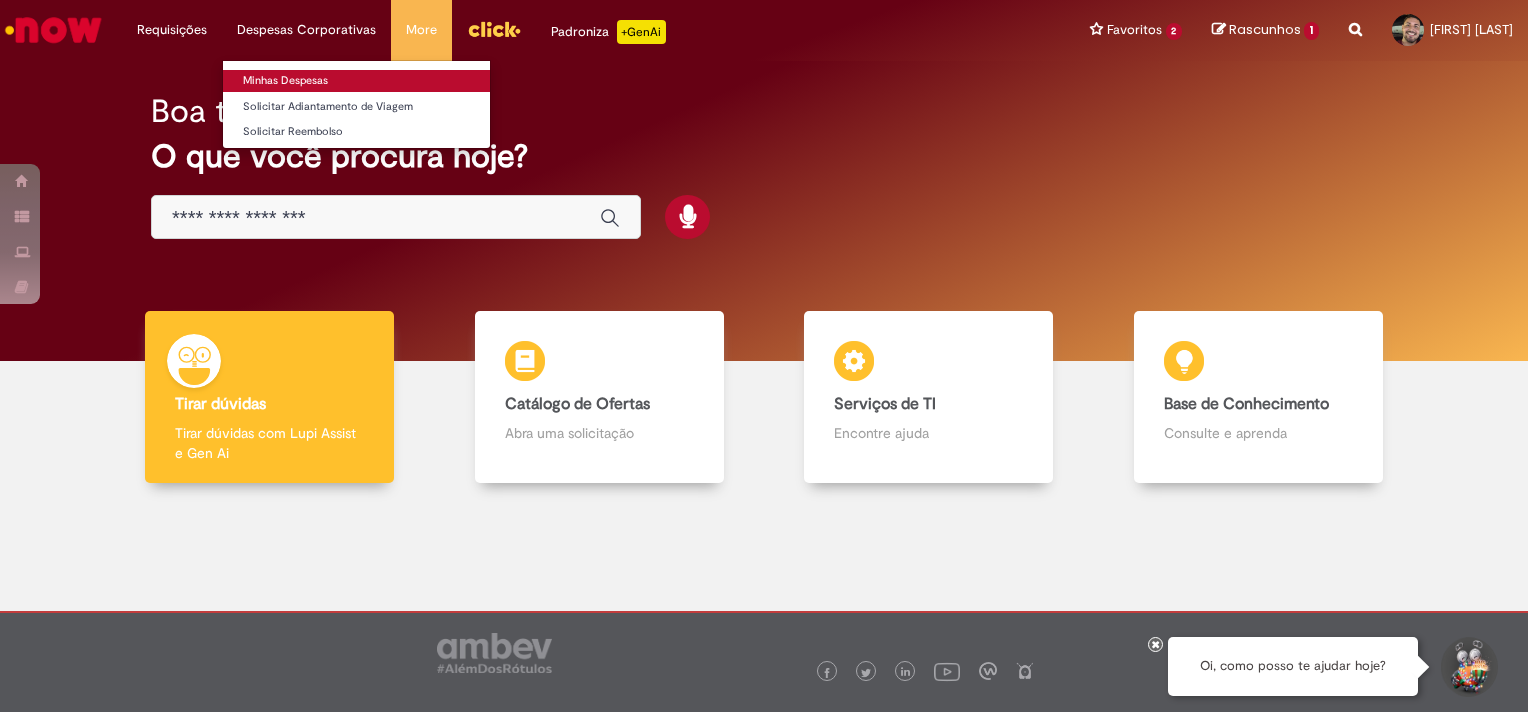 click on "Minhas Despesas" at bounding box center (356, 81) 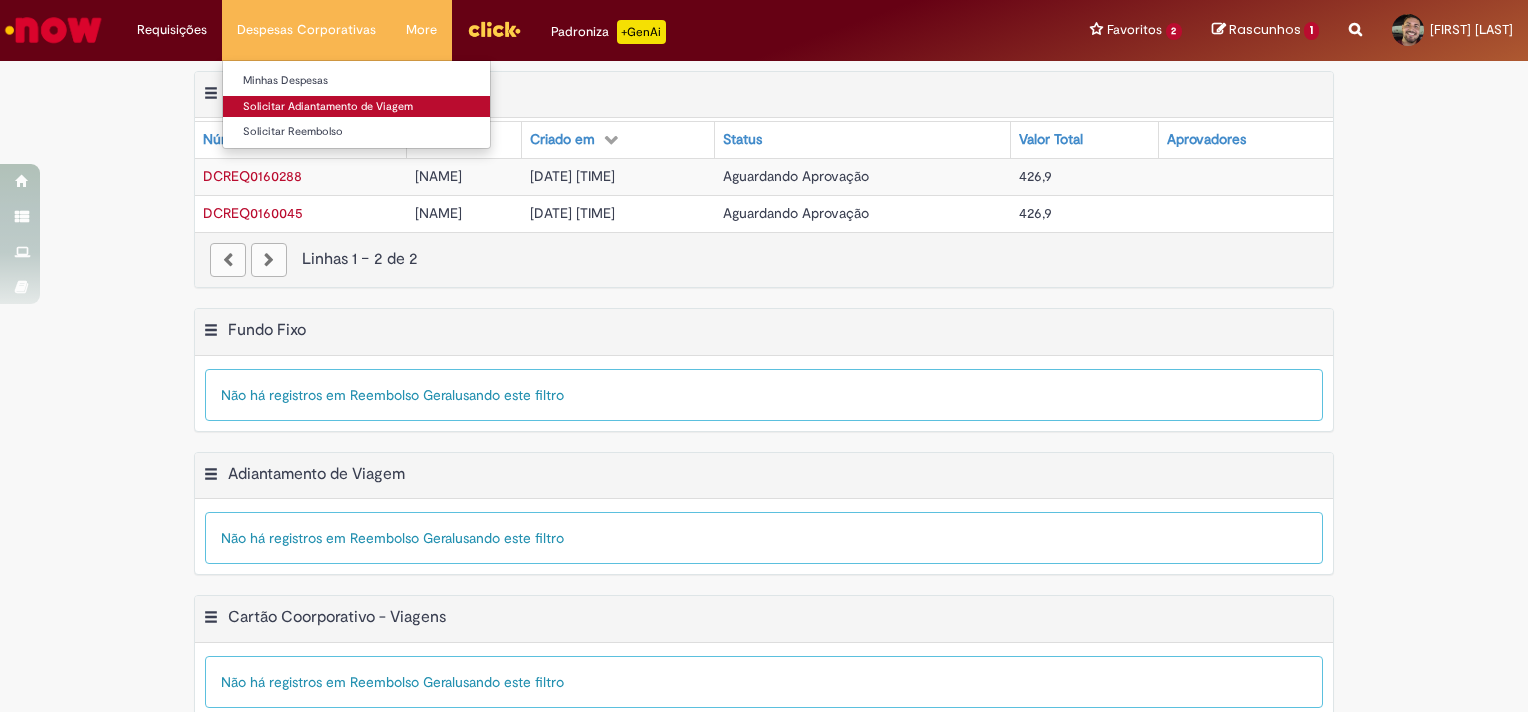 click on "Solicitar Adiantamento de Viagem" at bounding box center (356, 107) 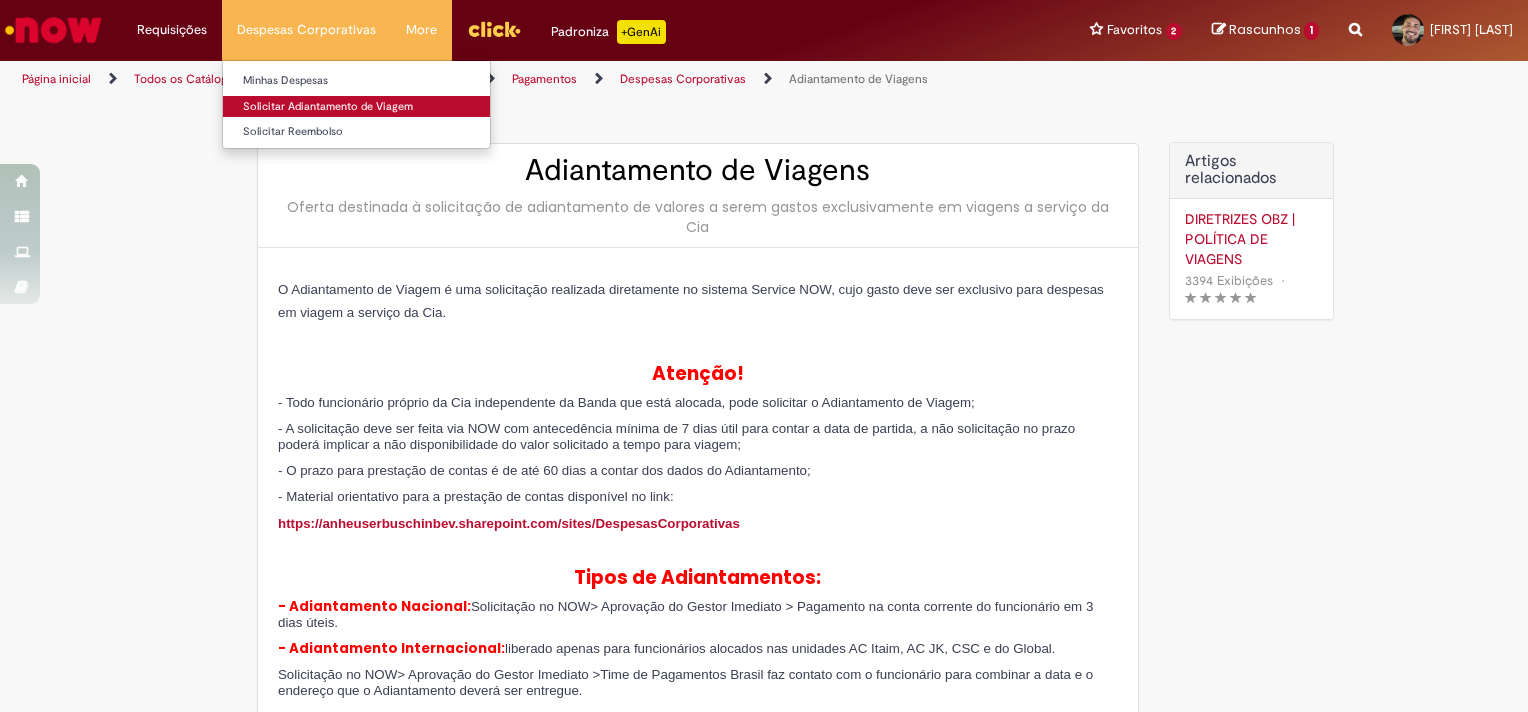 type on "********" 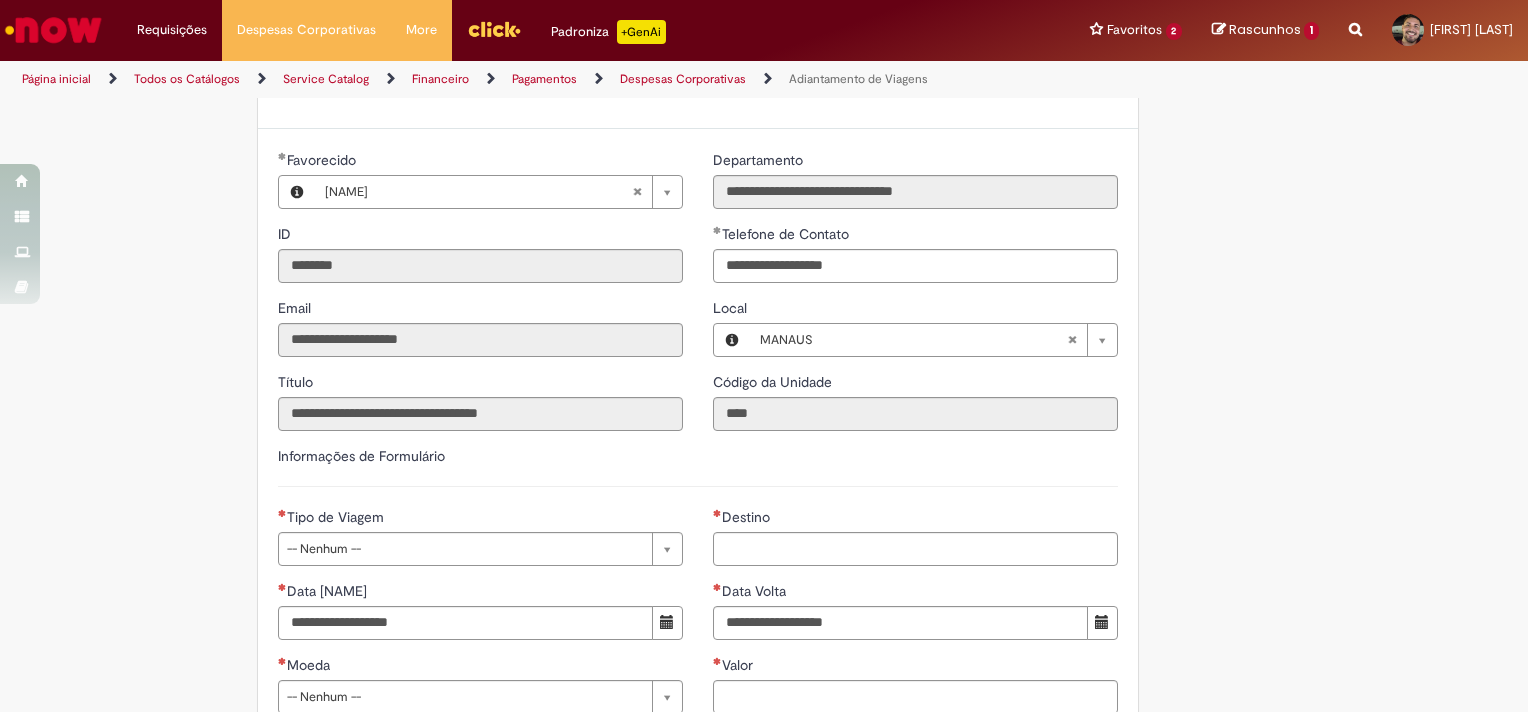 scroll, scrollTop: 800, scrollLeft: 0, axis: vertical 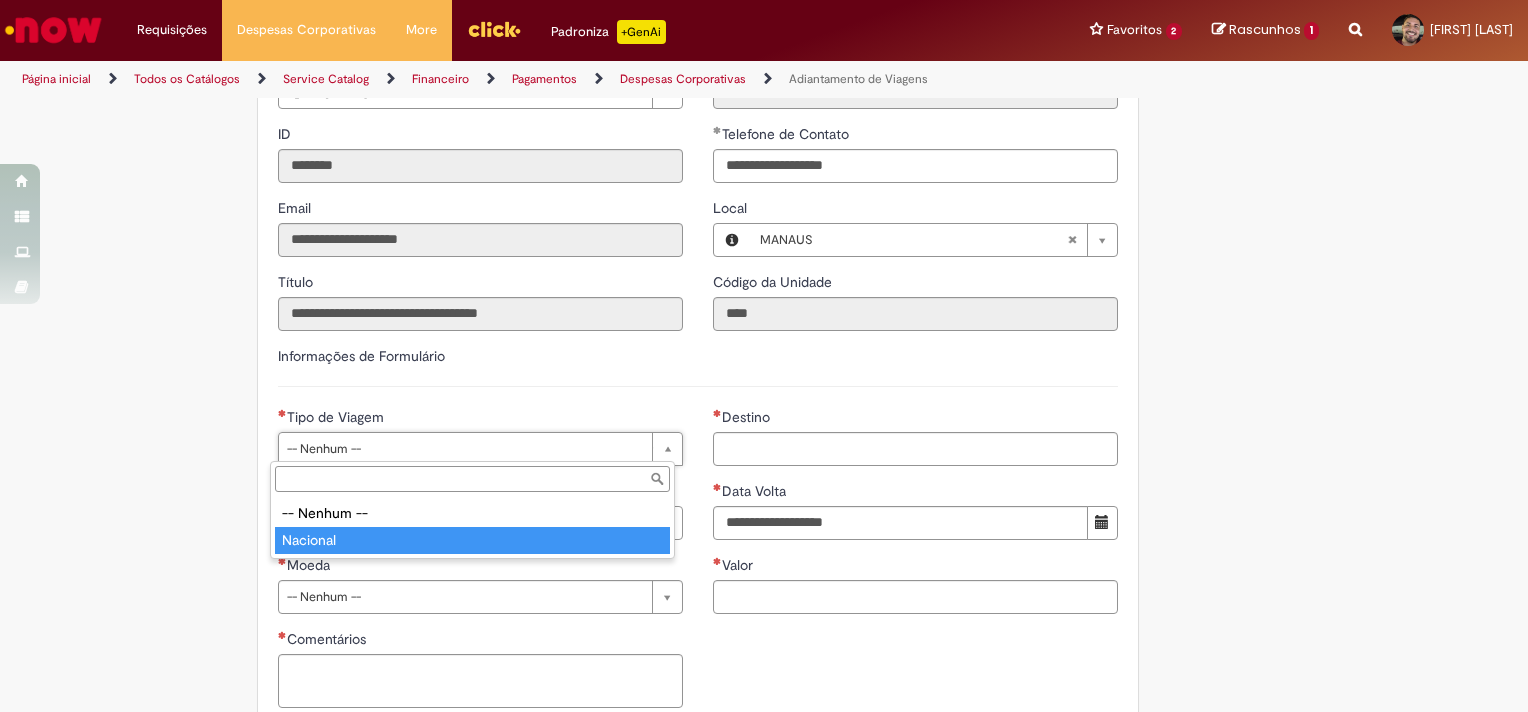 type on "********" 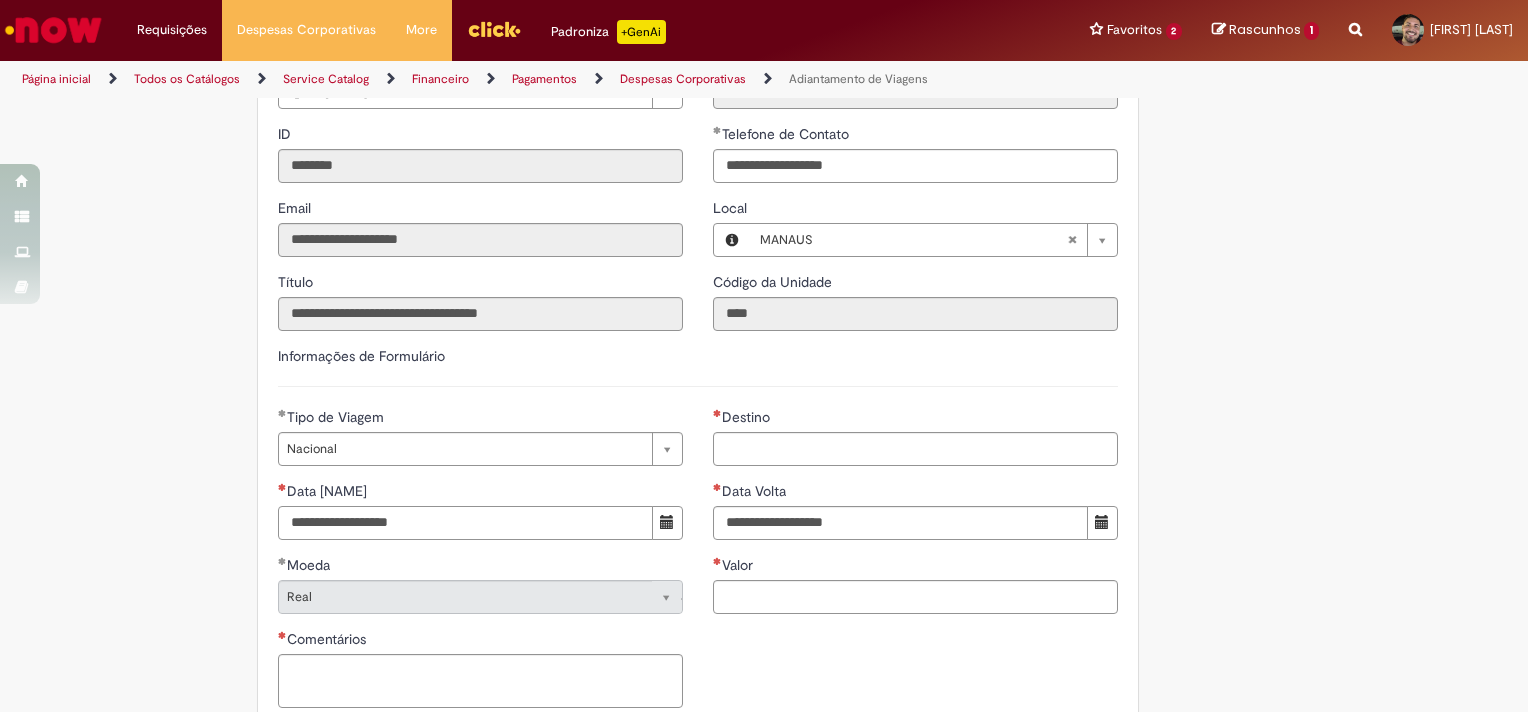 click on "Data Ida" at bounding box center [465, 523] 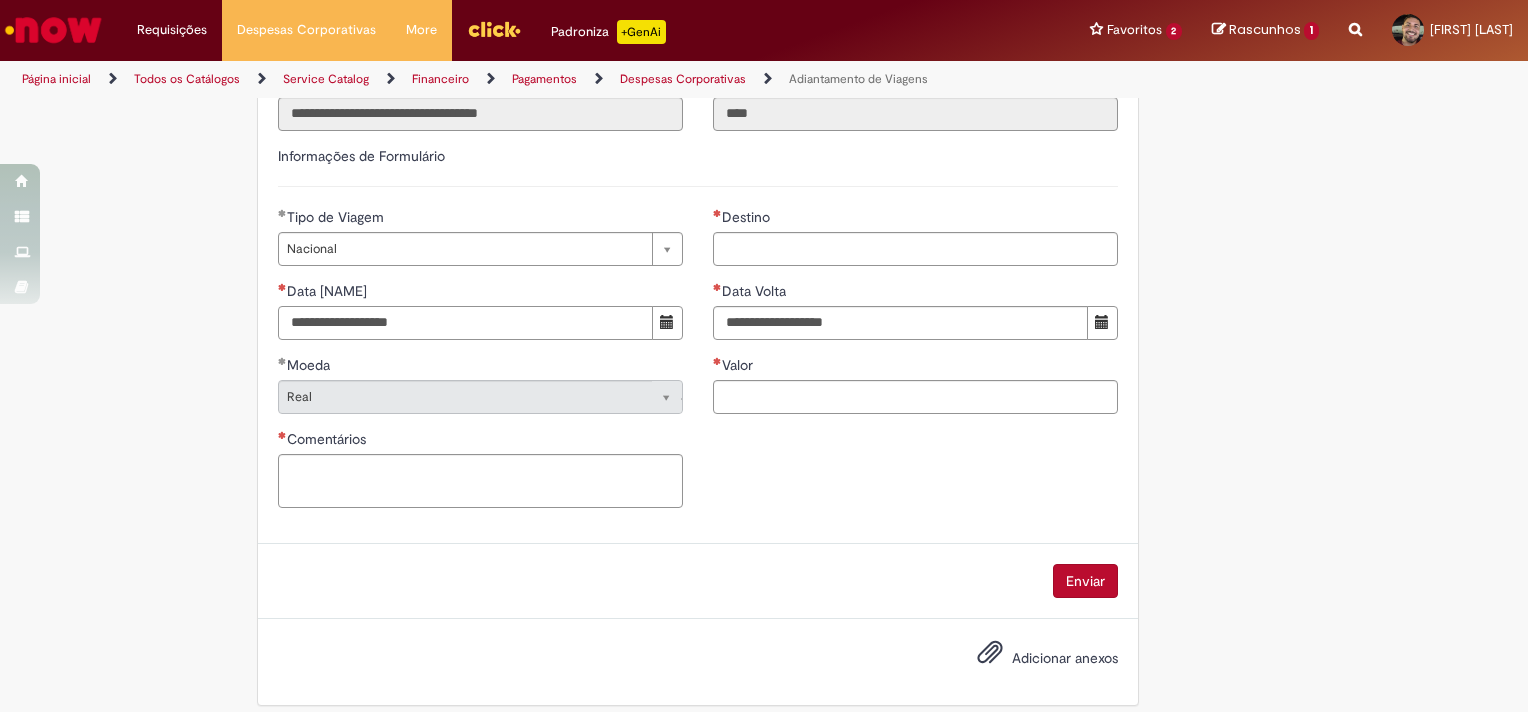 scroll, scrollTop: 1013, scrollLeft: 0, axis: vertical 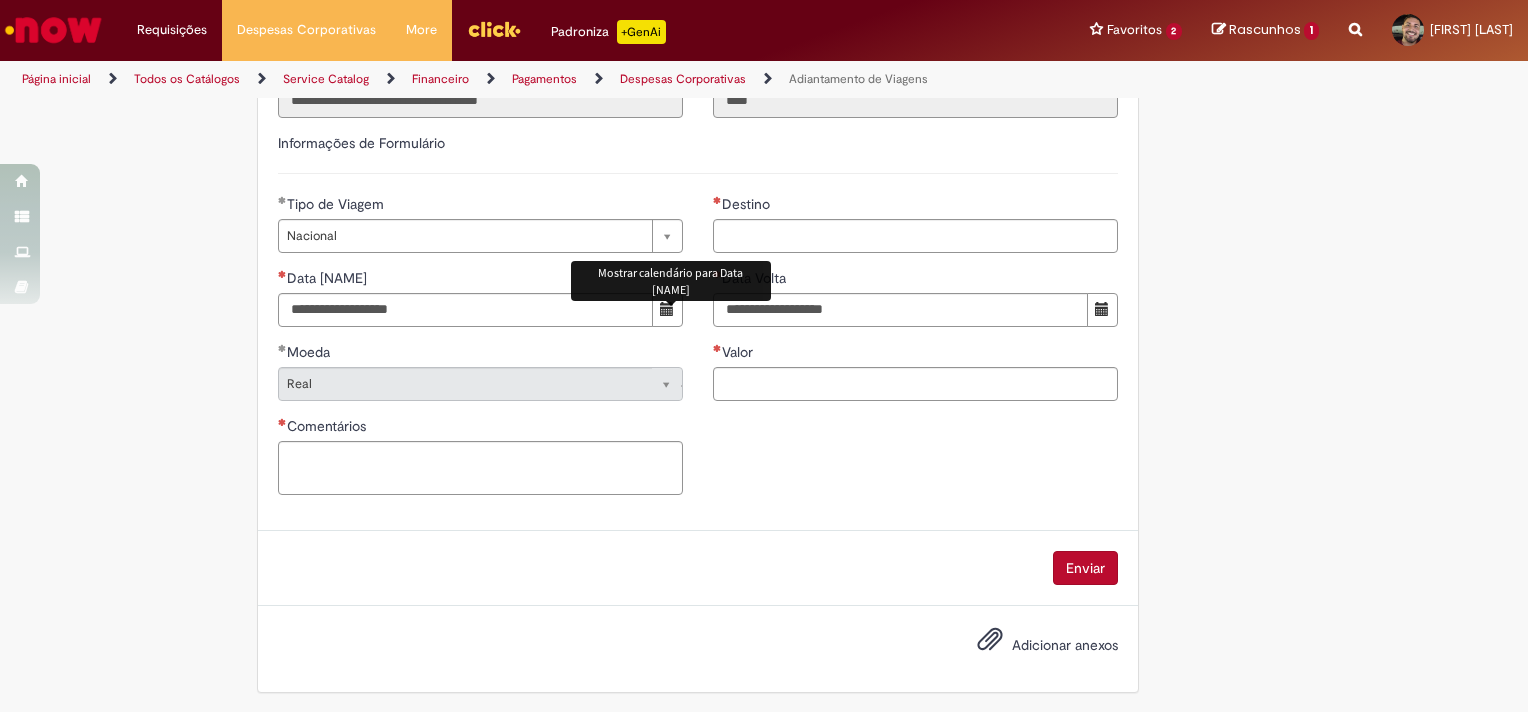 click at bounding box center [667, 310] 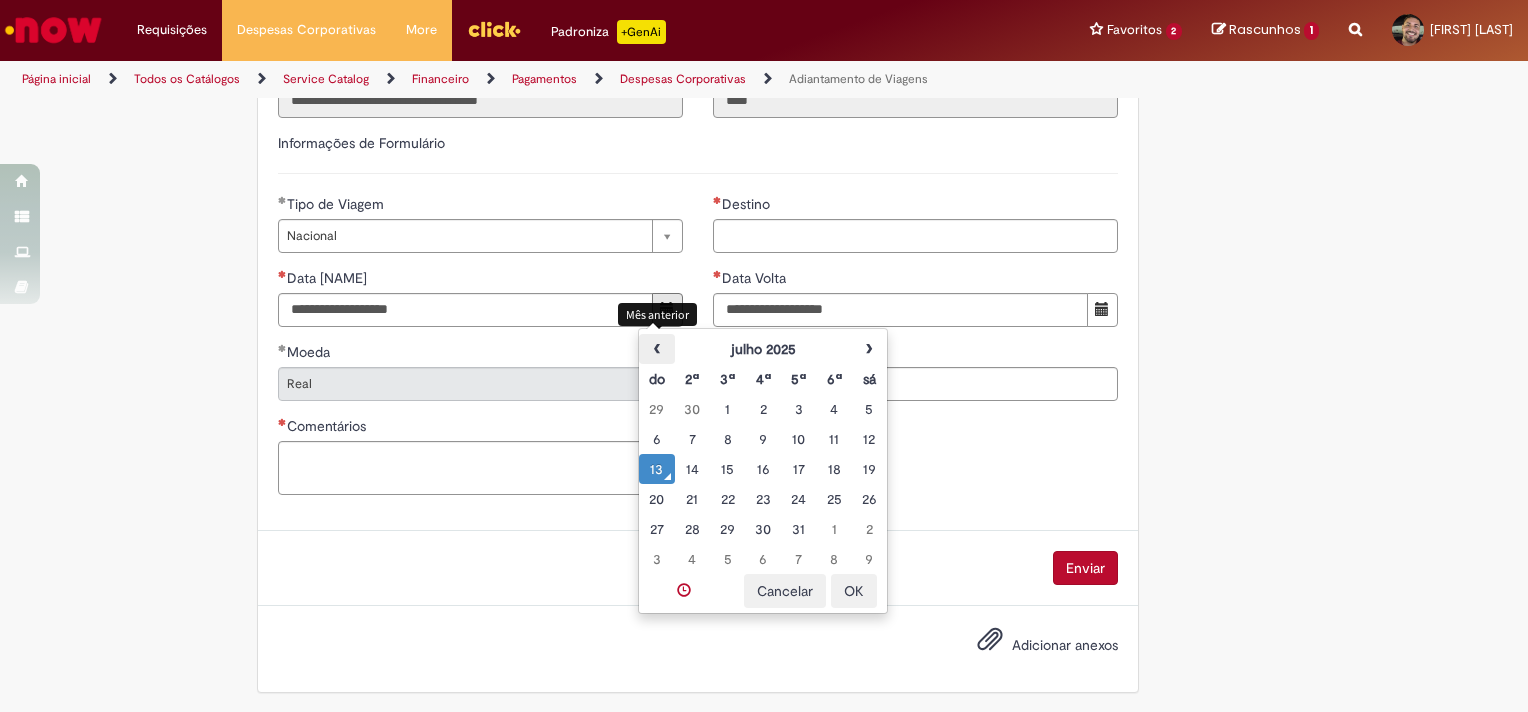 click on "‹" at bounding box center [656, 349] 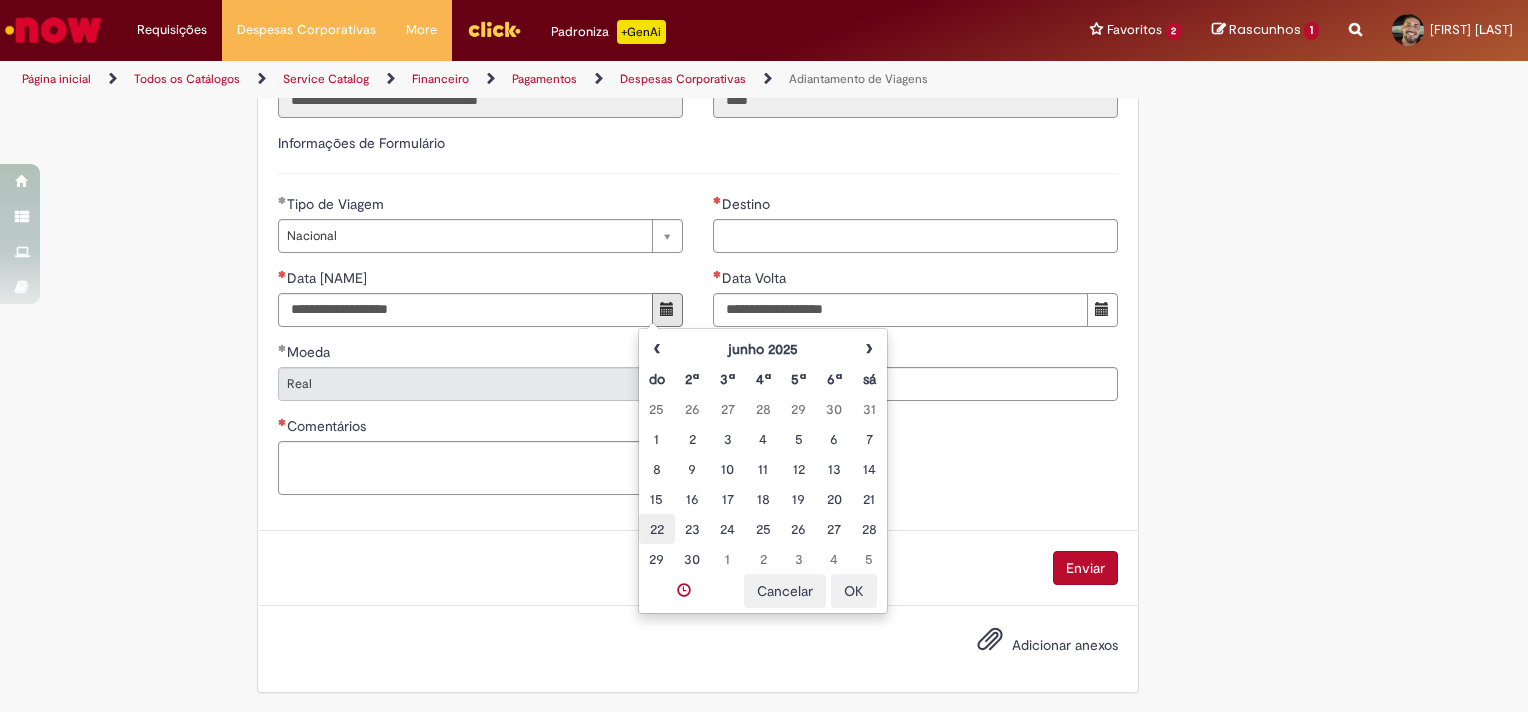 click on "22" at bounding box center [656, 529] 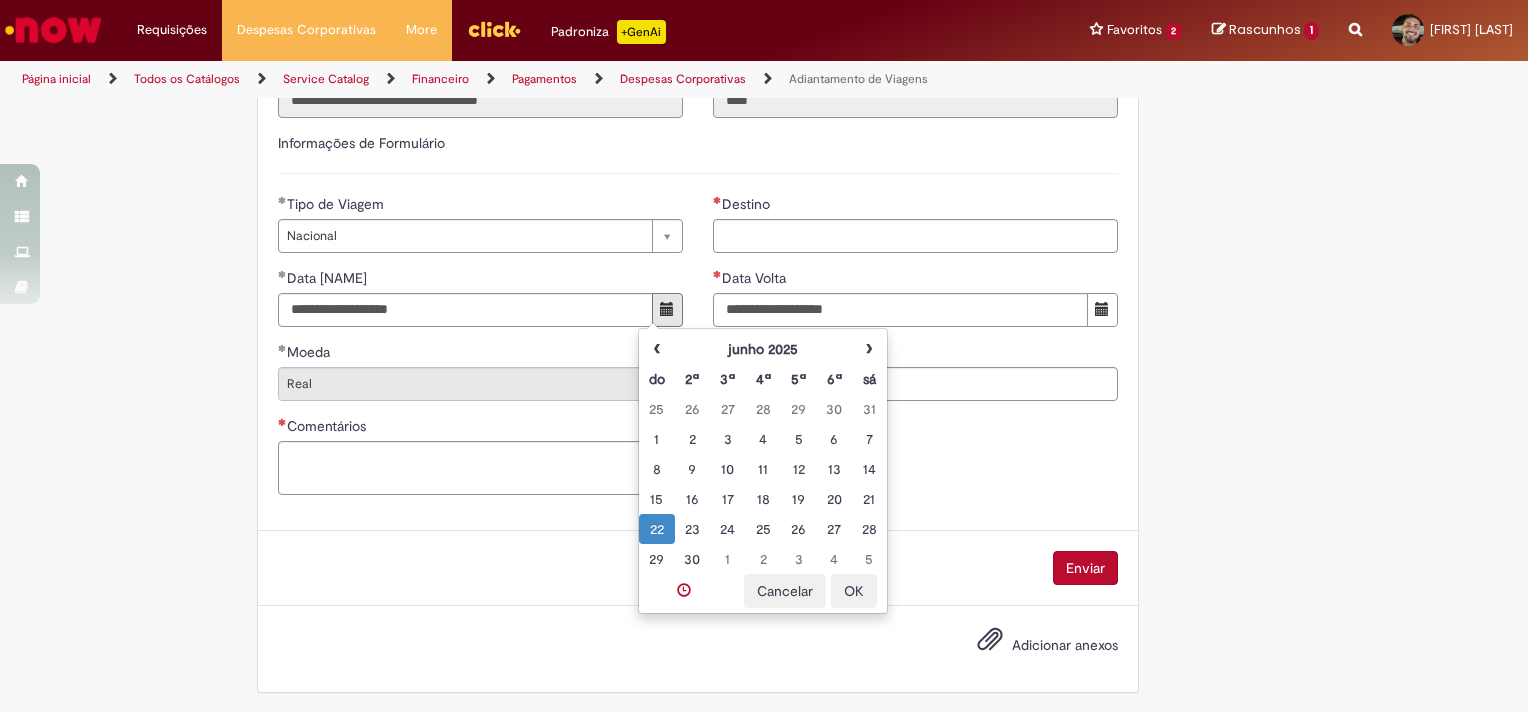 click on "OK" at bounding box center (854, 591) 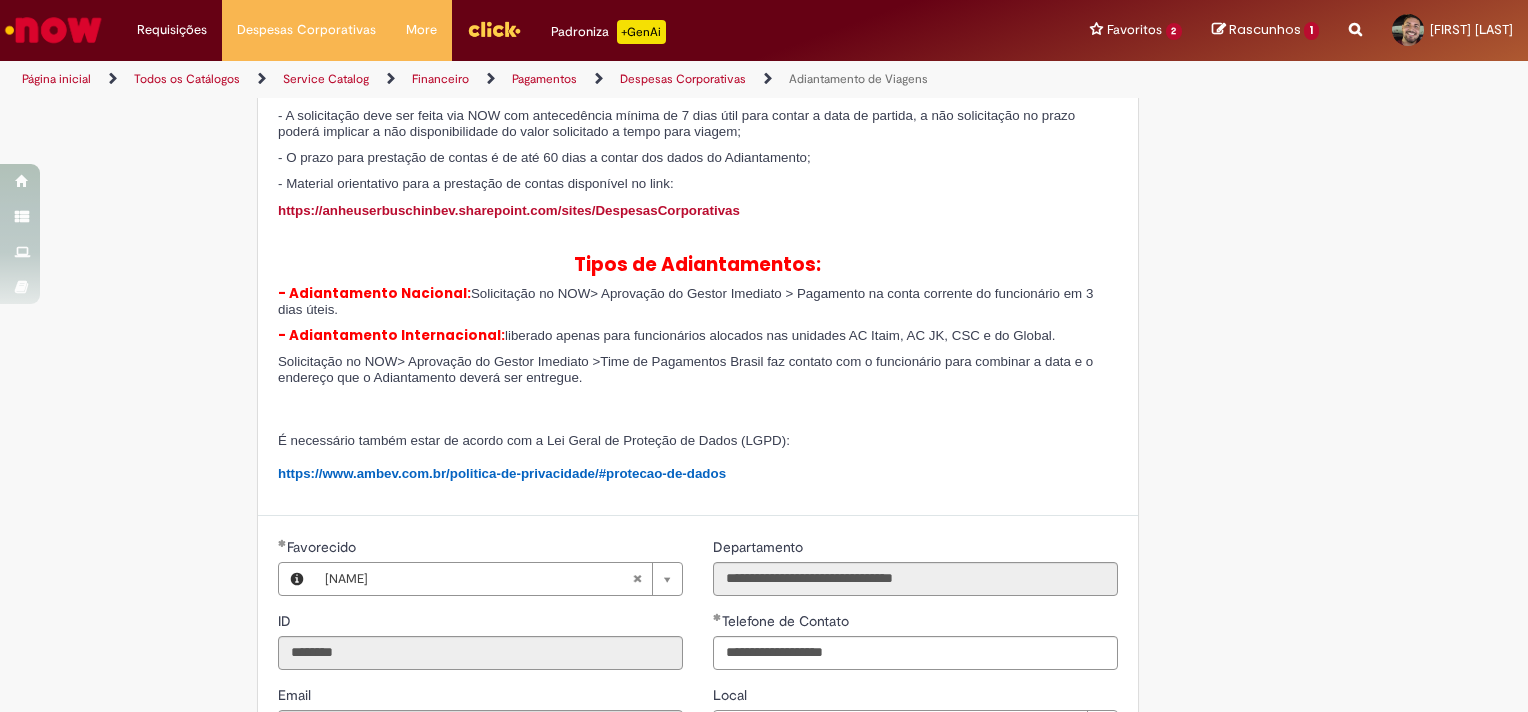 scroll, scrollTop: 0, scrollLeft: 0, axis: both 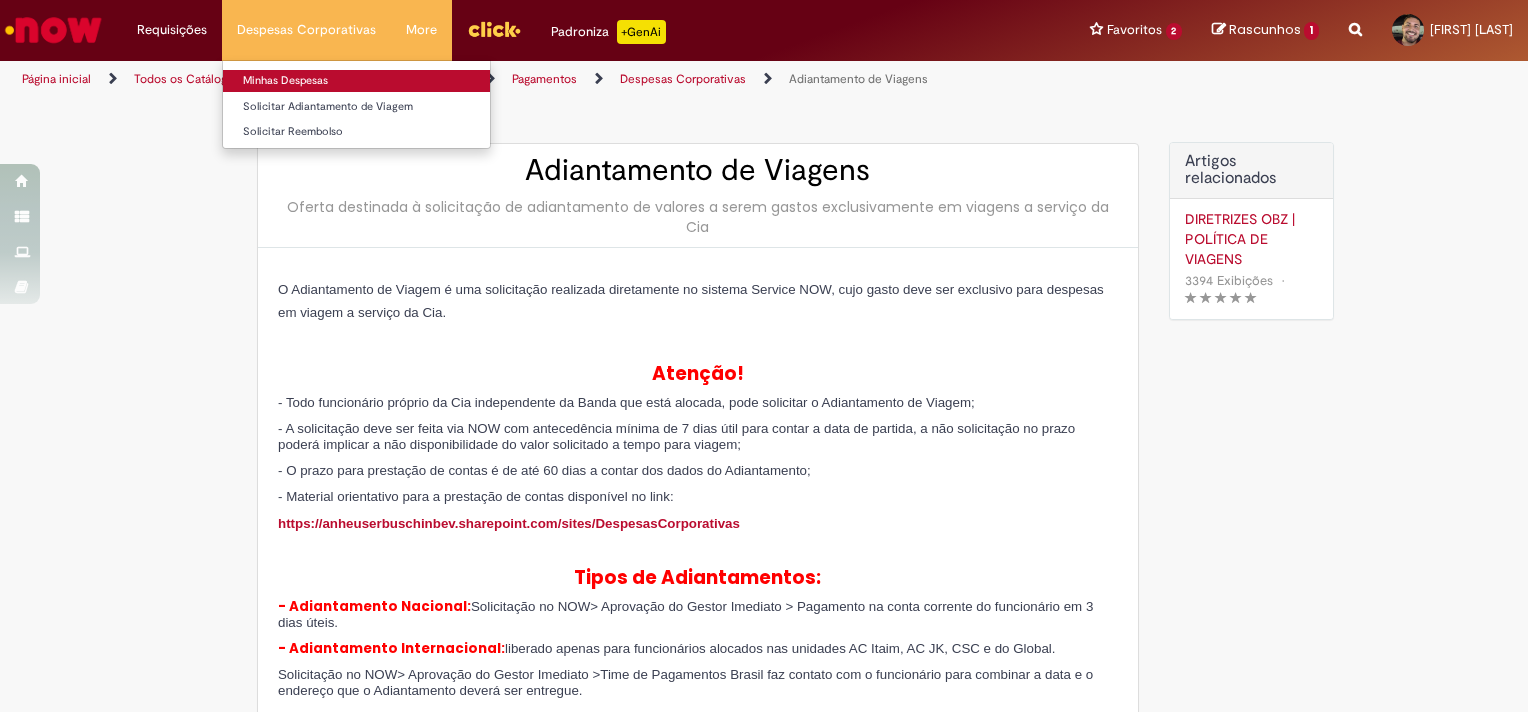click on "Minhas Despesas" at bounding box center [356, 81] 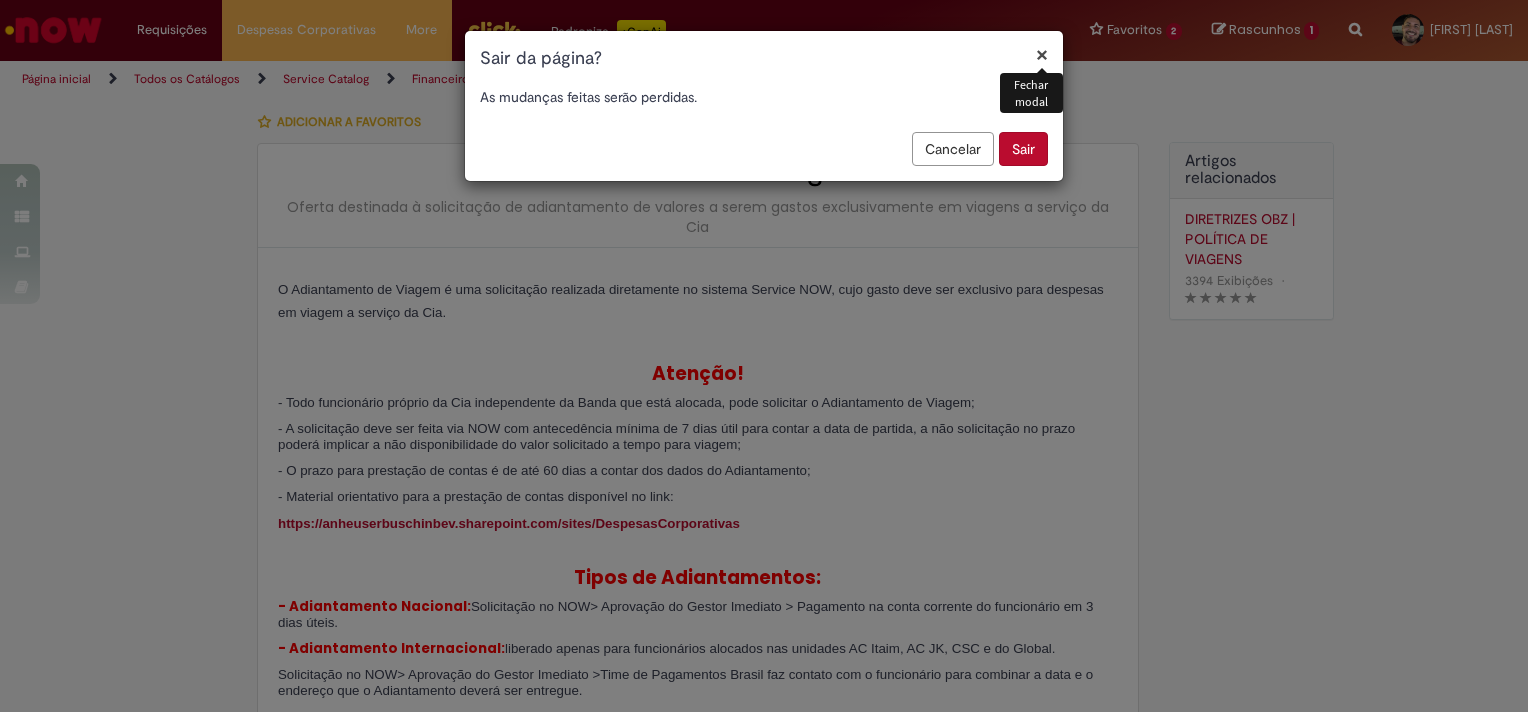 click on "Sair" at bounding box center [1023, 149] 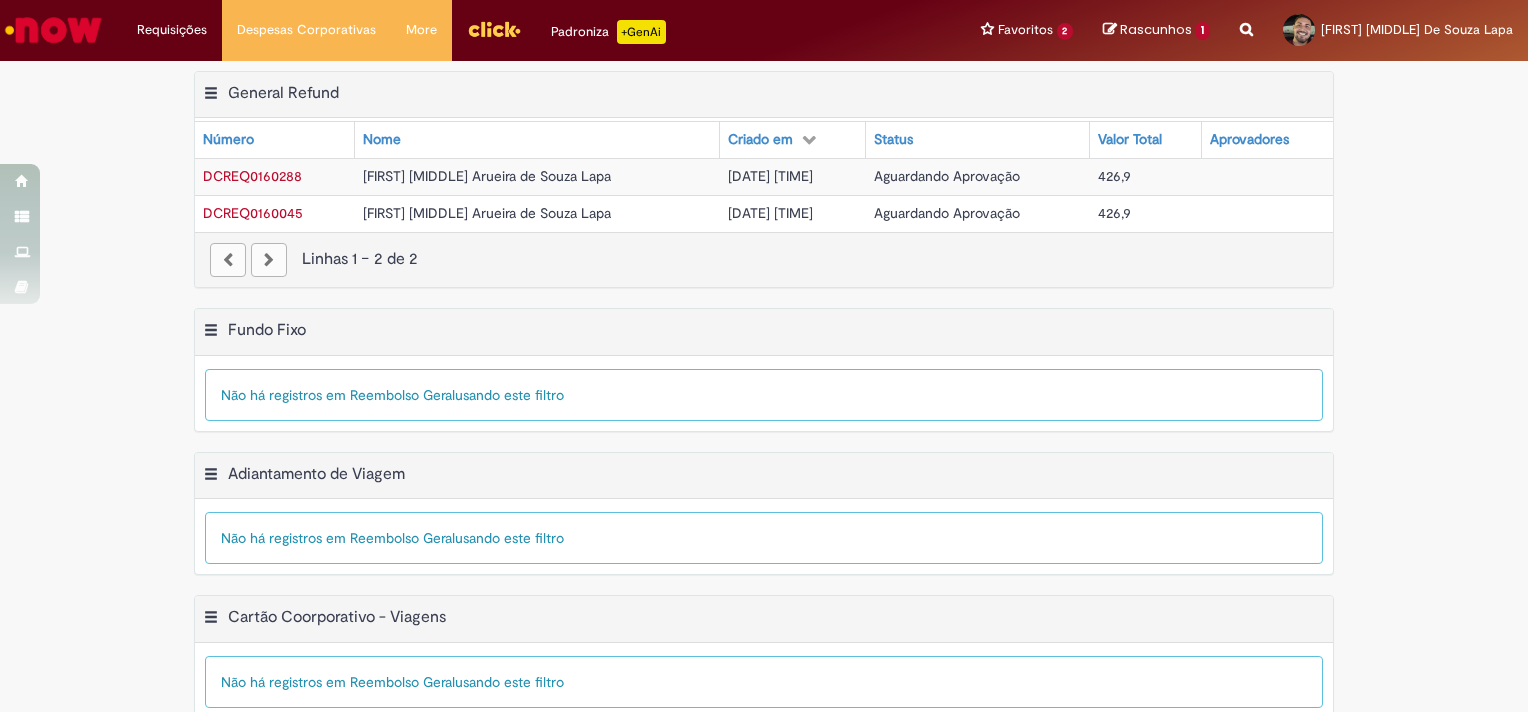 scroll, scrollTop: 0, scrollLeft: 0, axis: both 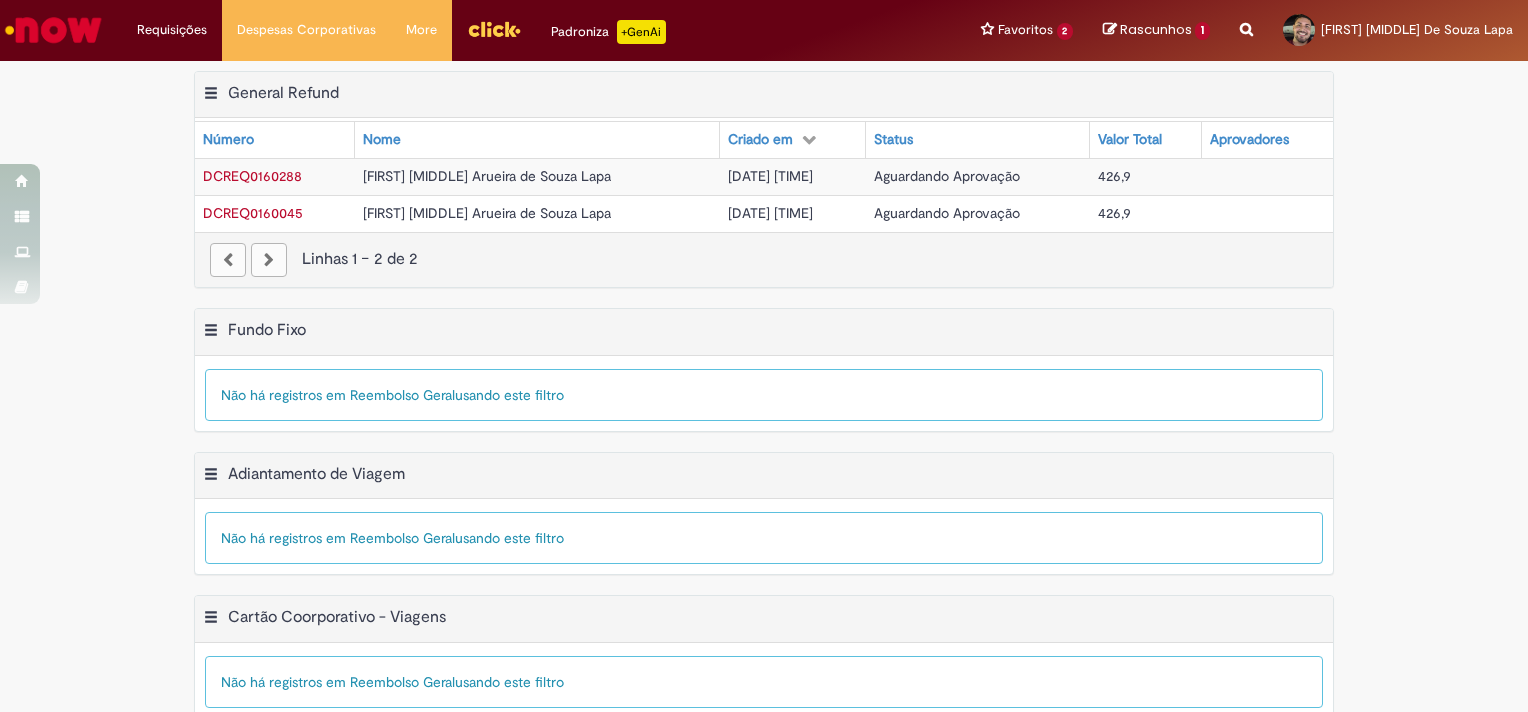 click on "426,9" at bounding box center (1146, 176) 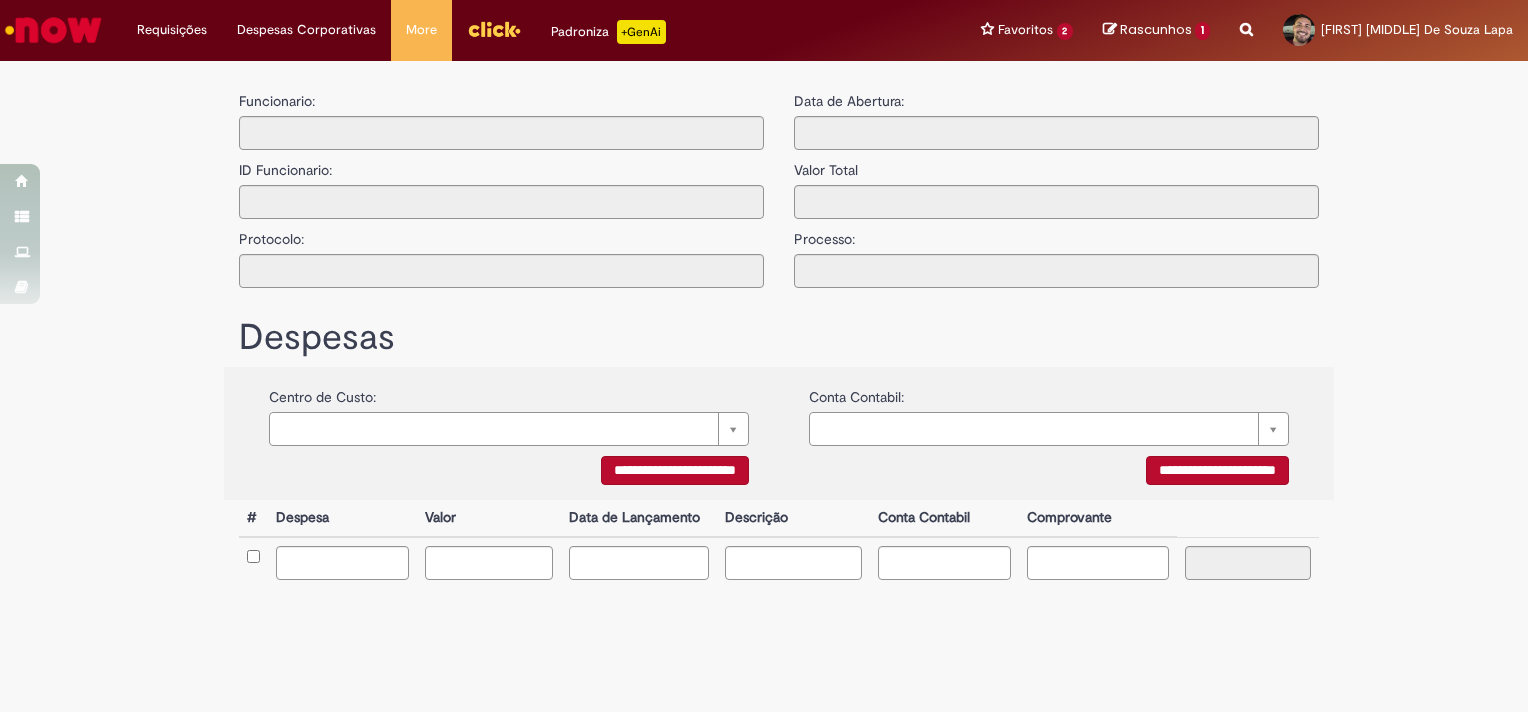 type on "**********" 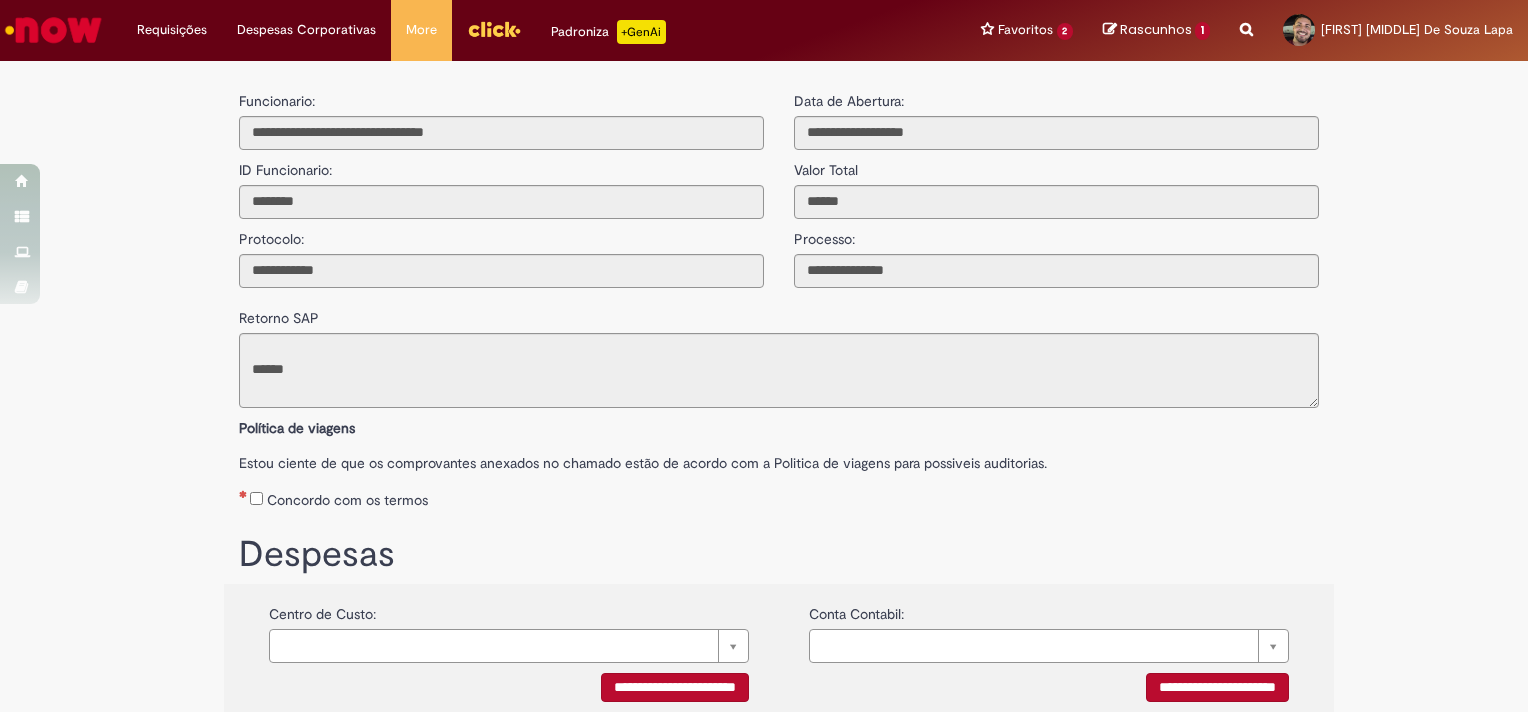 scroll, scrollTop: 98, scrollLeft: 0, axis: vertical 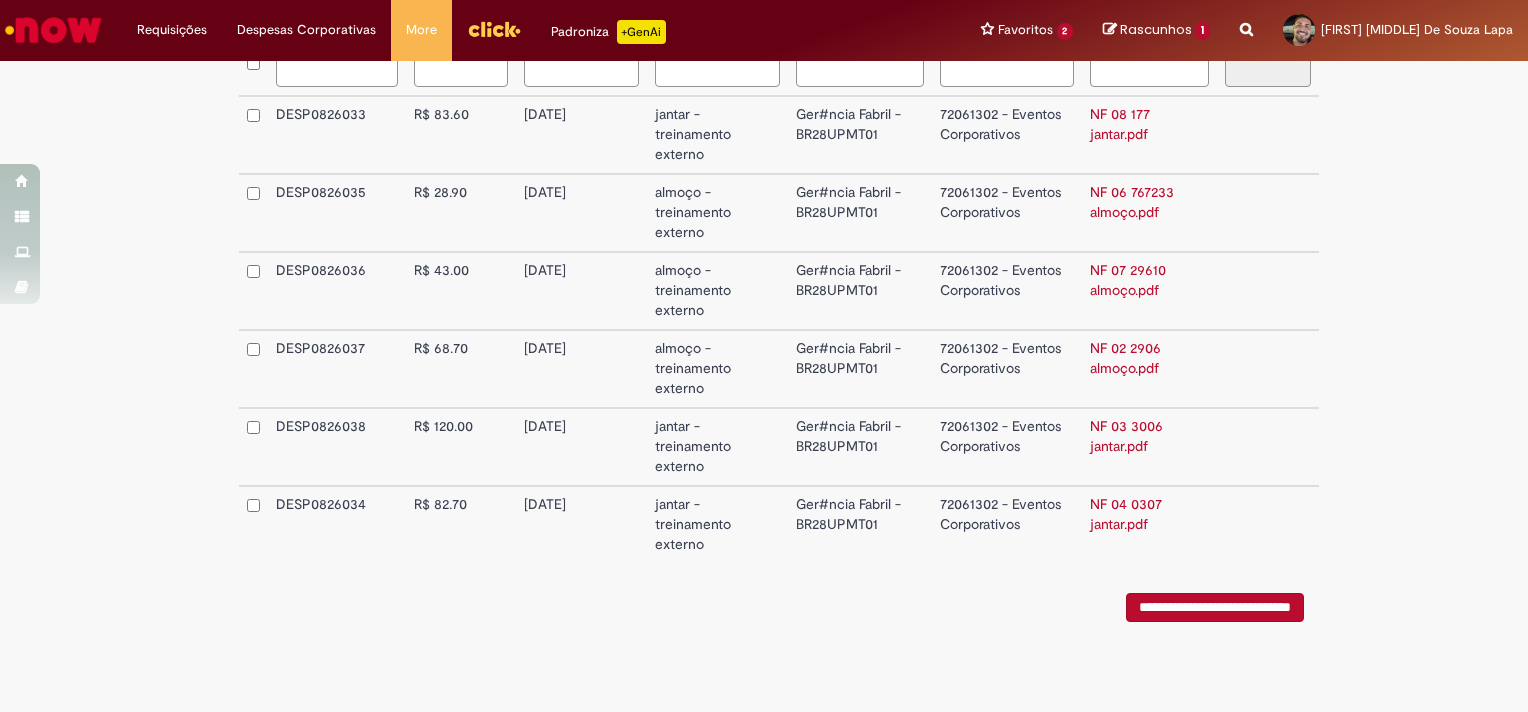 click on "**********" at bounding box center [1215, 607] 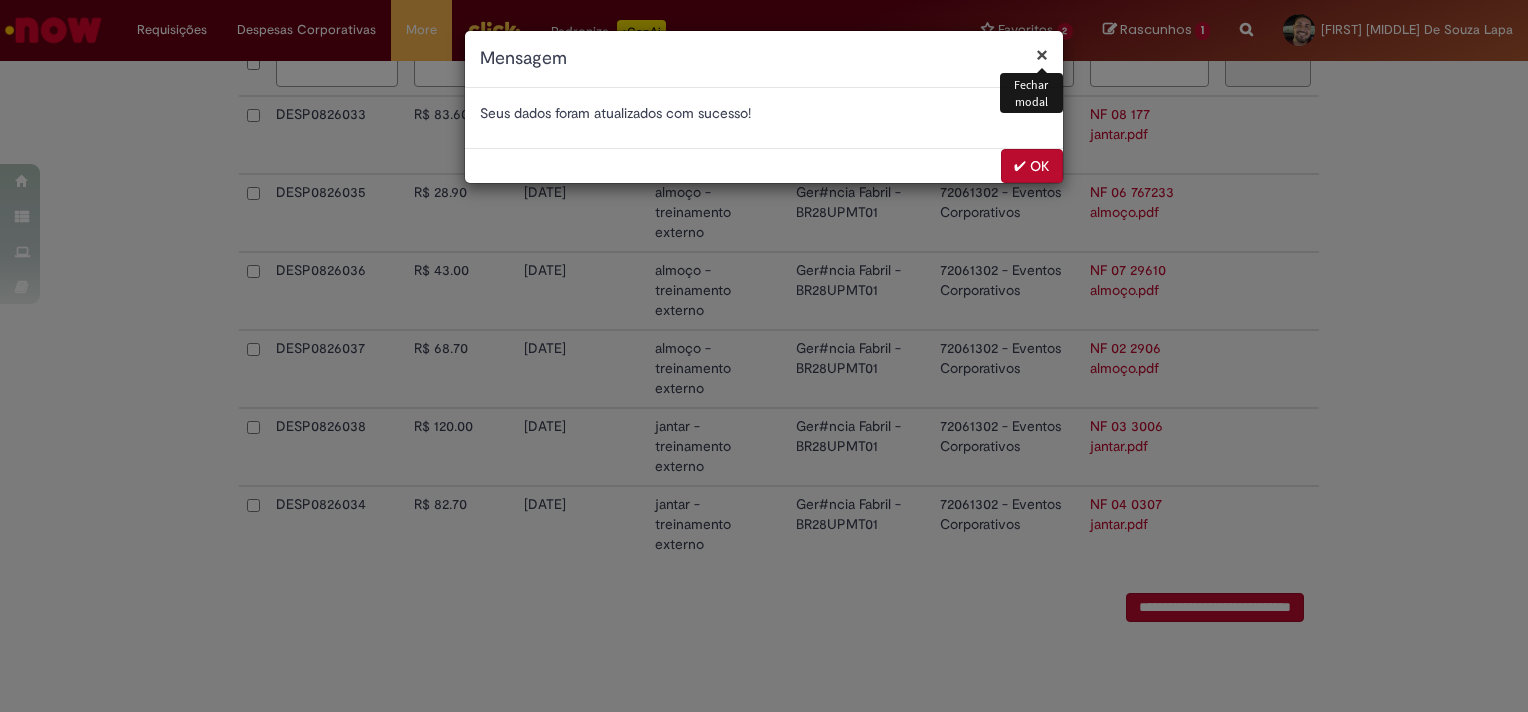 scroll, scrollTop: 0, scrollLeft: 0, axis: both 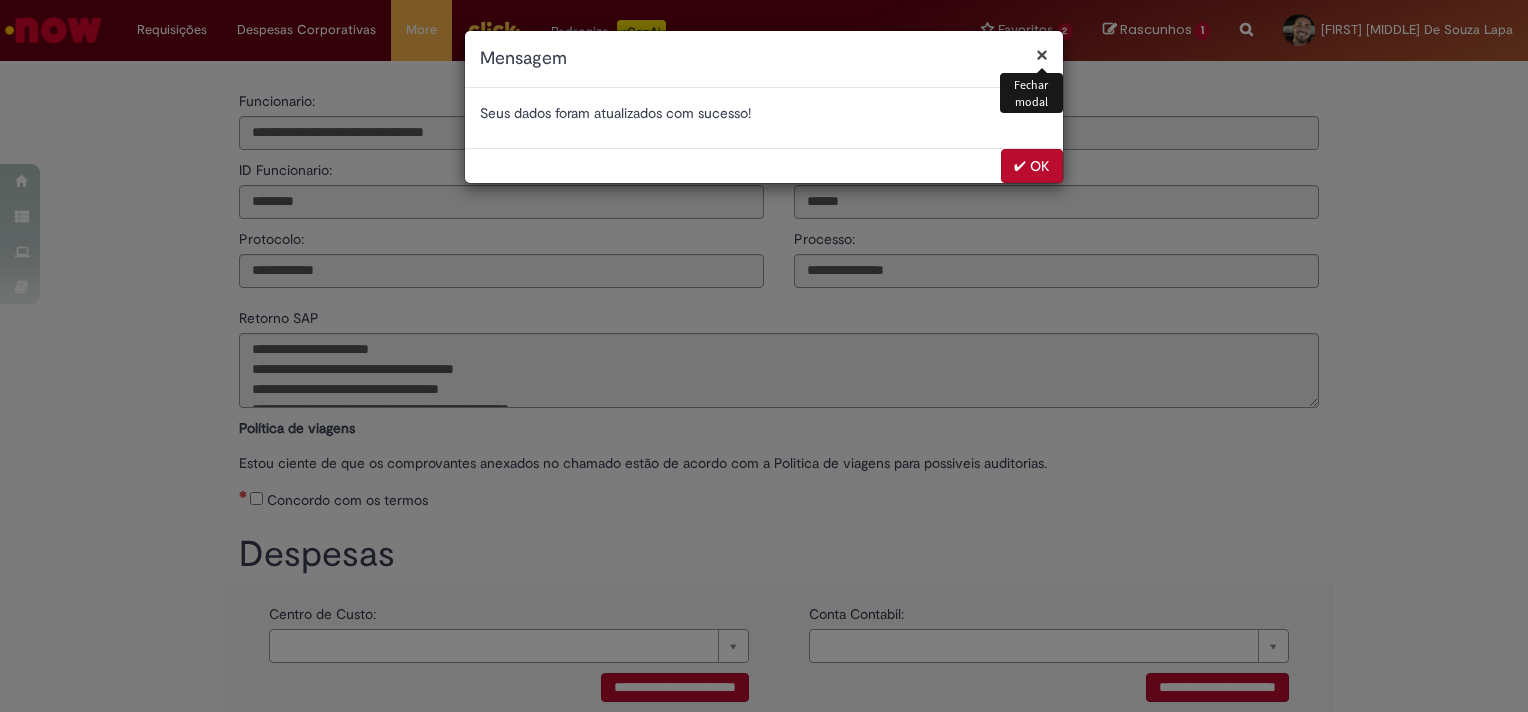 click on "✔ OK" at bounding box center [1032, 166] 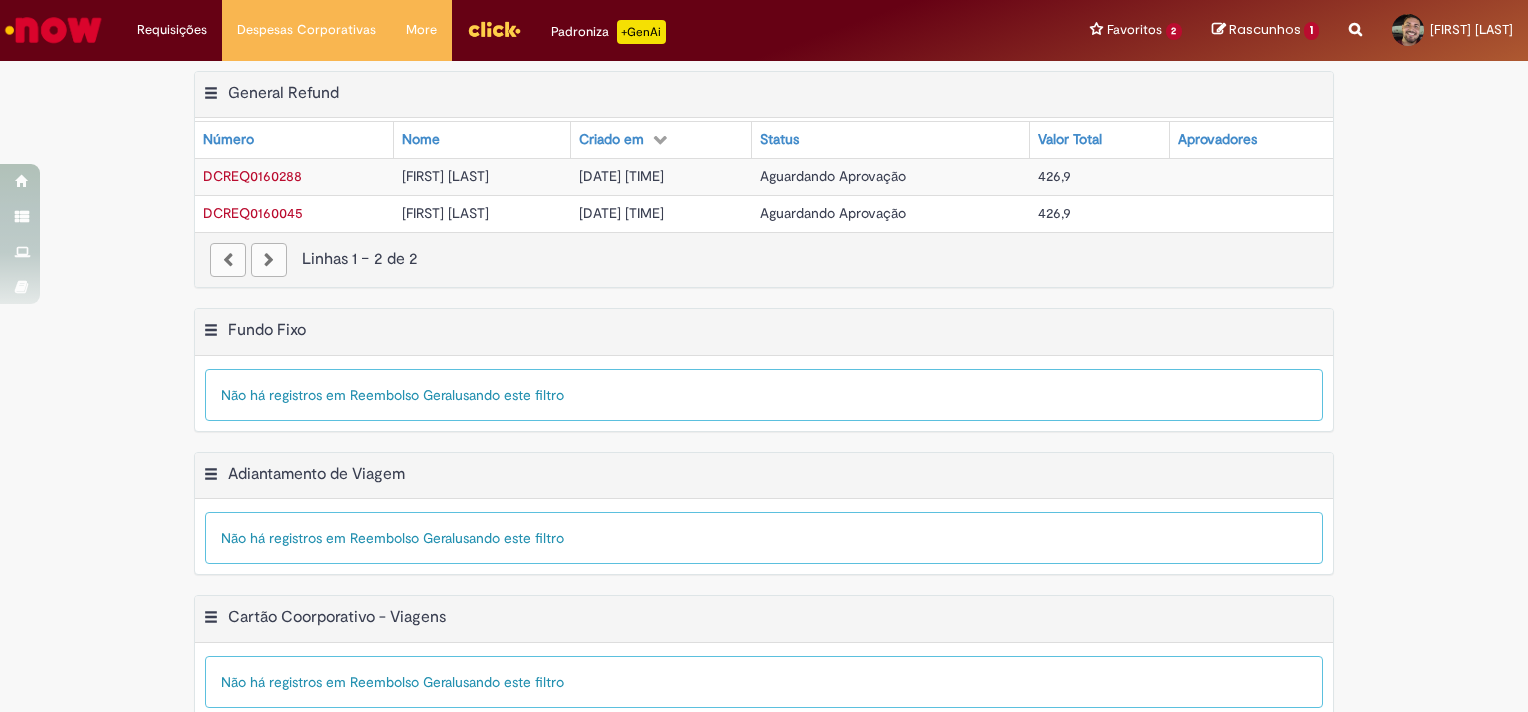 scroll, scrollTop: 0, scrollLeft: 0, axis: both 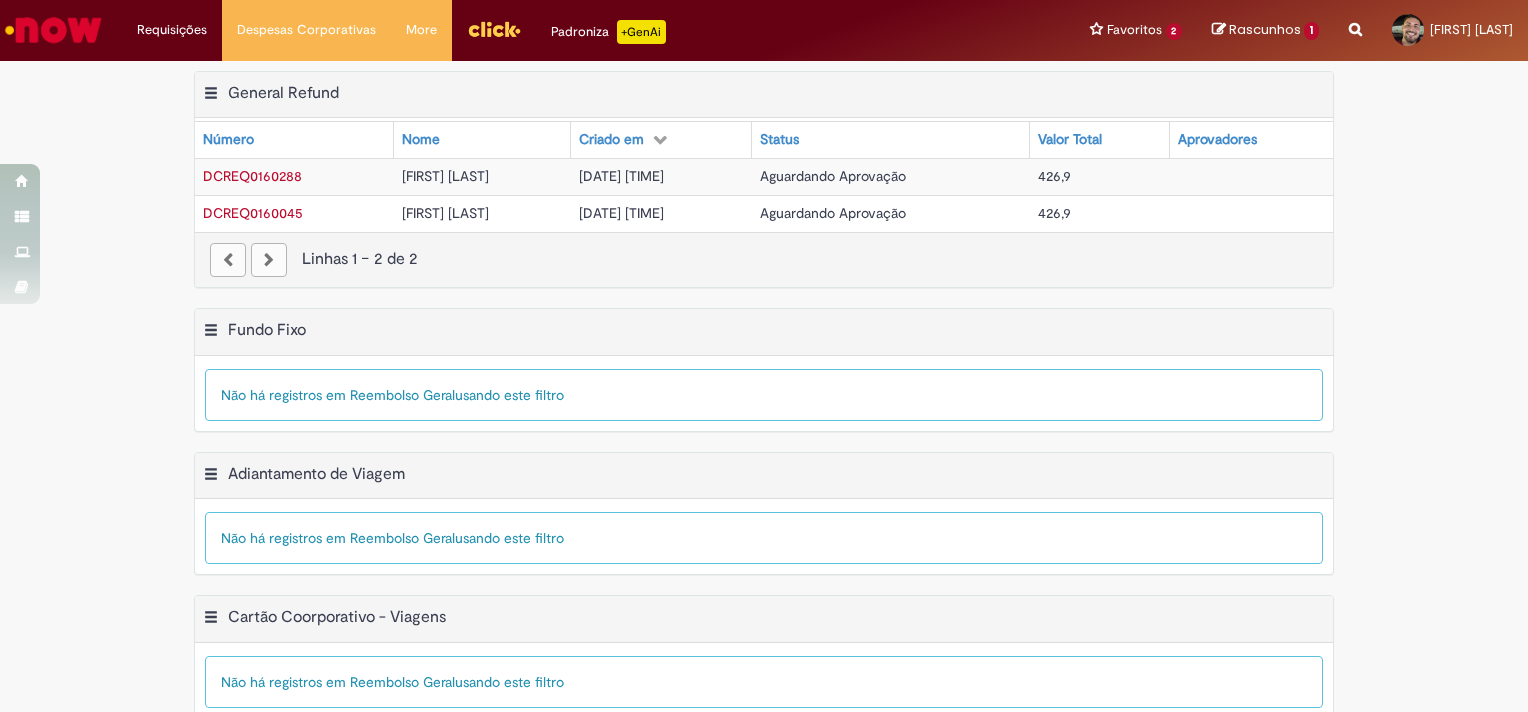 click on "[DATE] [TIME]" at bounding box center (621, 213) 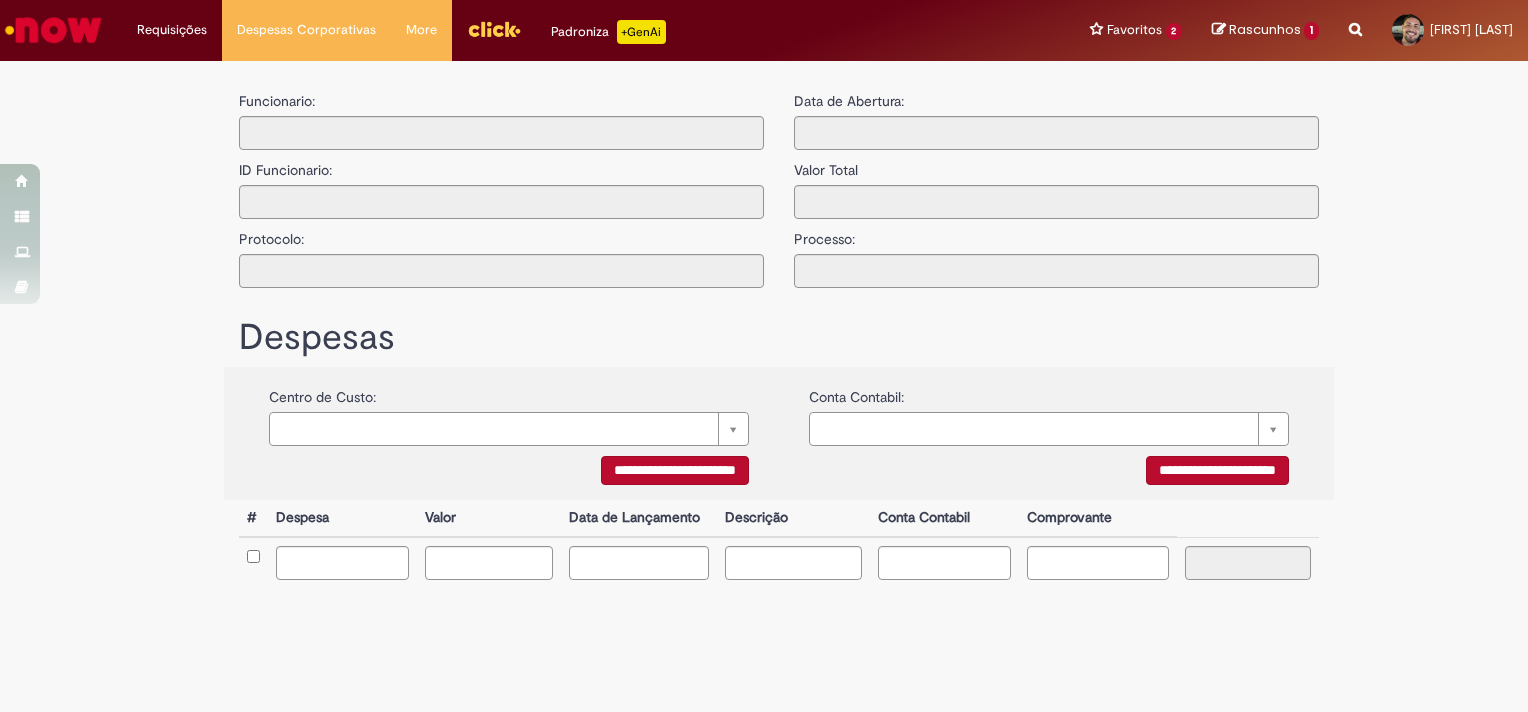 type on "**********" 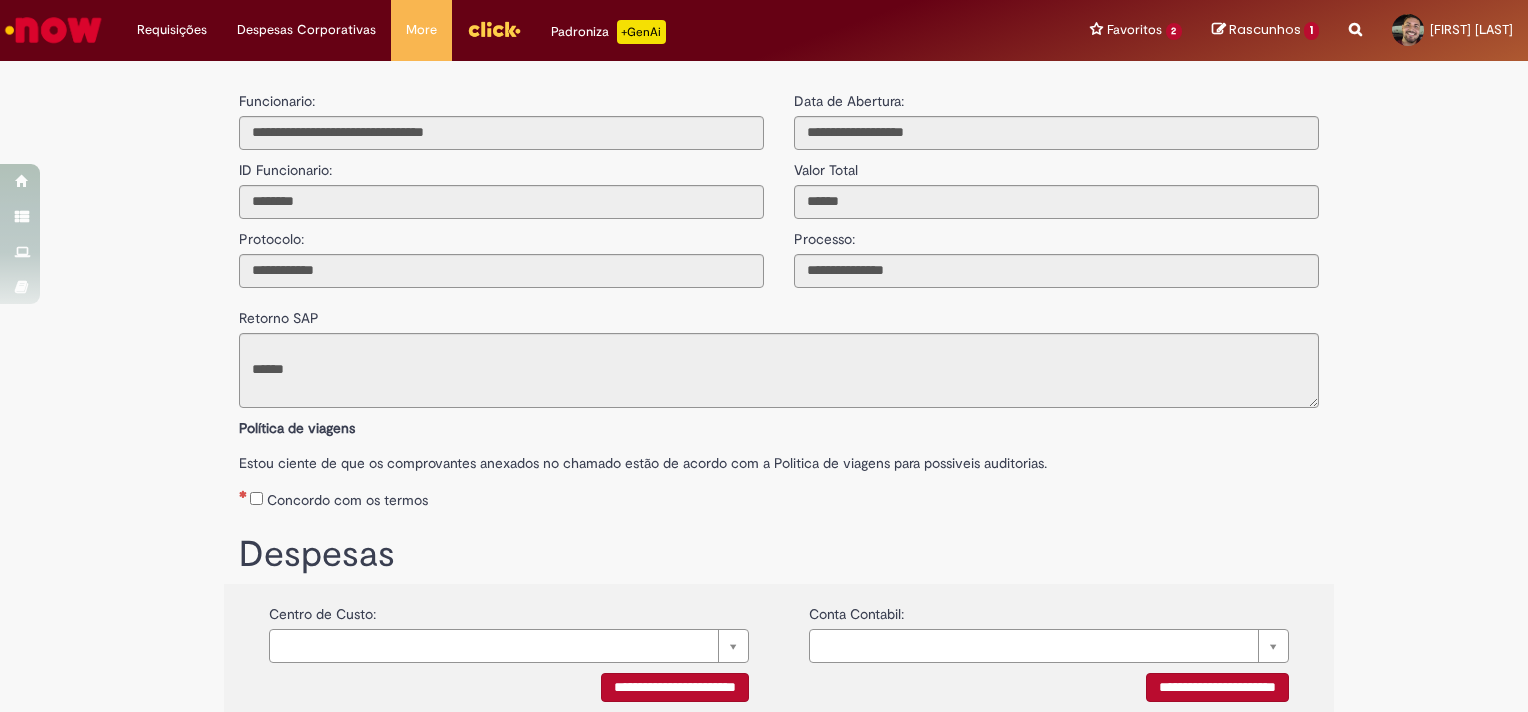 scroll, scrollTop: 98, scrollLeft: 0, axis: vertical 